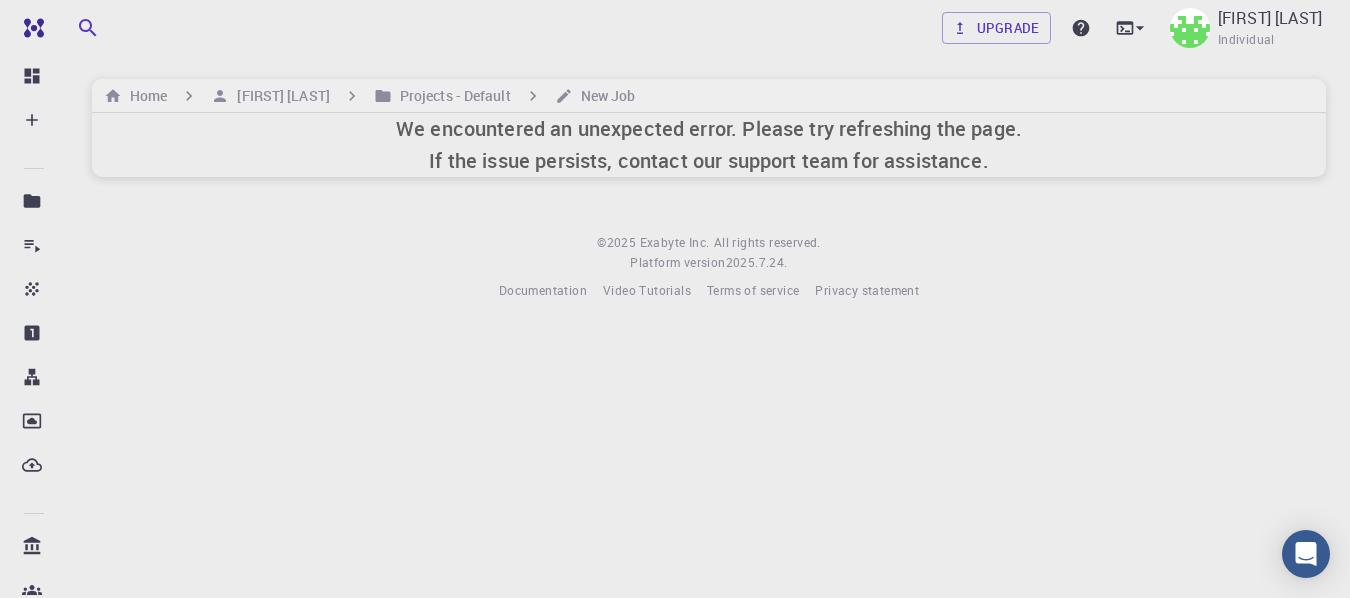 scroll, scrollTop: 0, scrollLeft: 0, axis: both 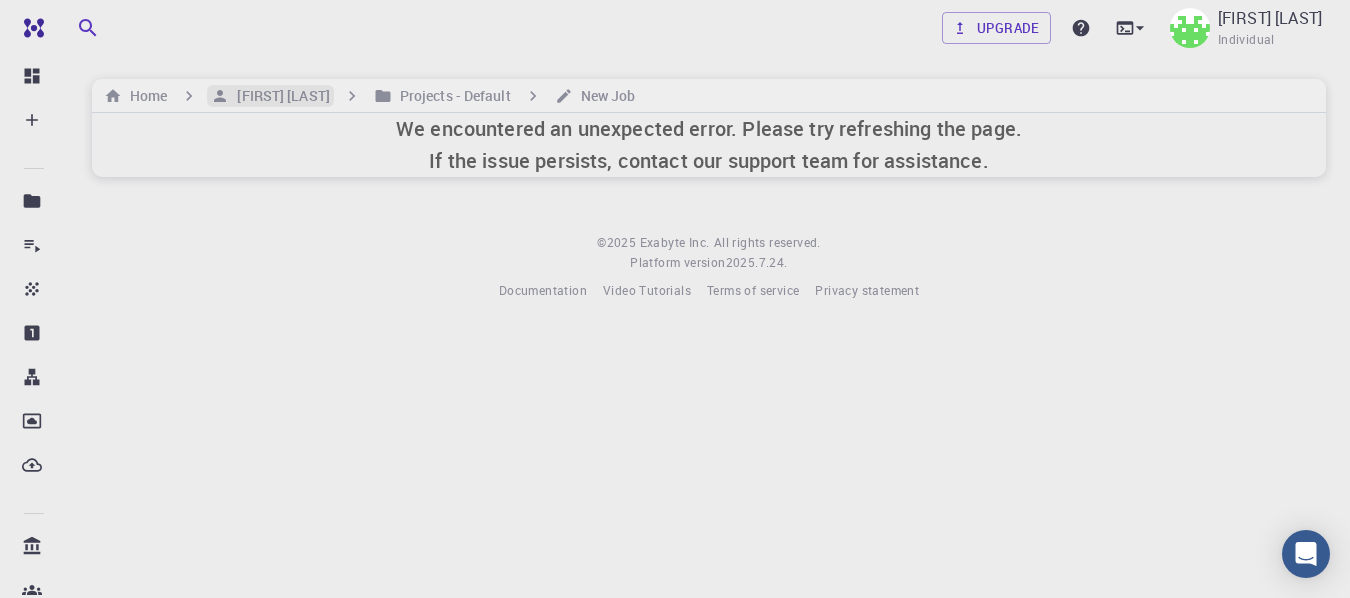 click on "[FIRST] [LAST]" at bounding box center [279, 96] 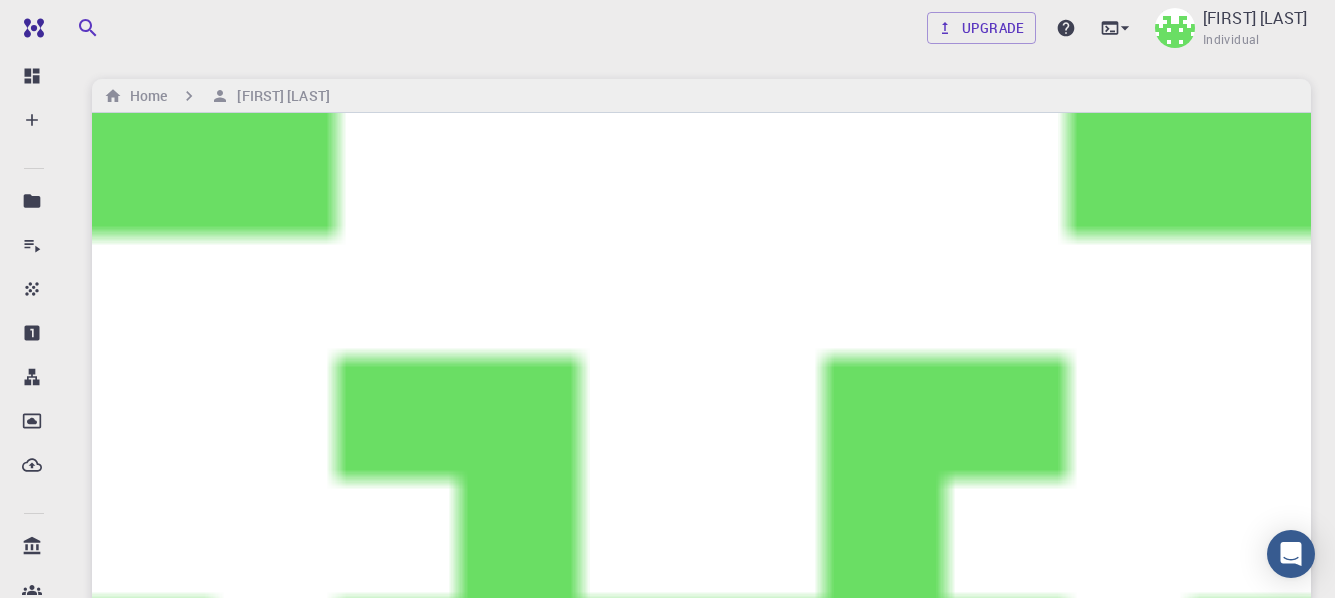 click on "[USERNAME]-default" at bounding box center [352, 4385] 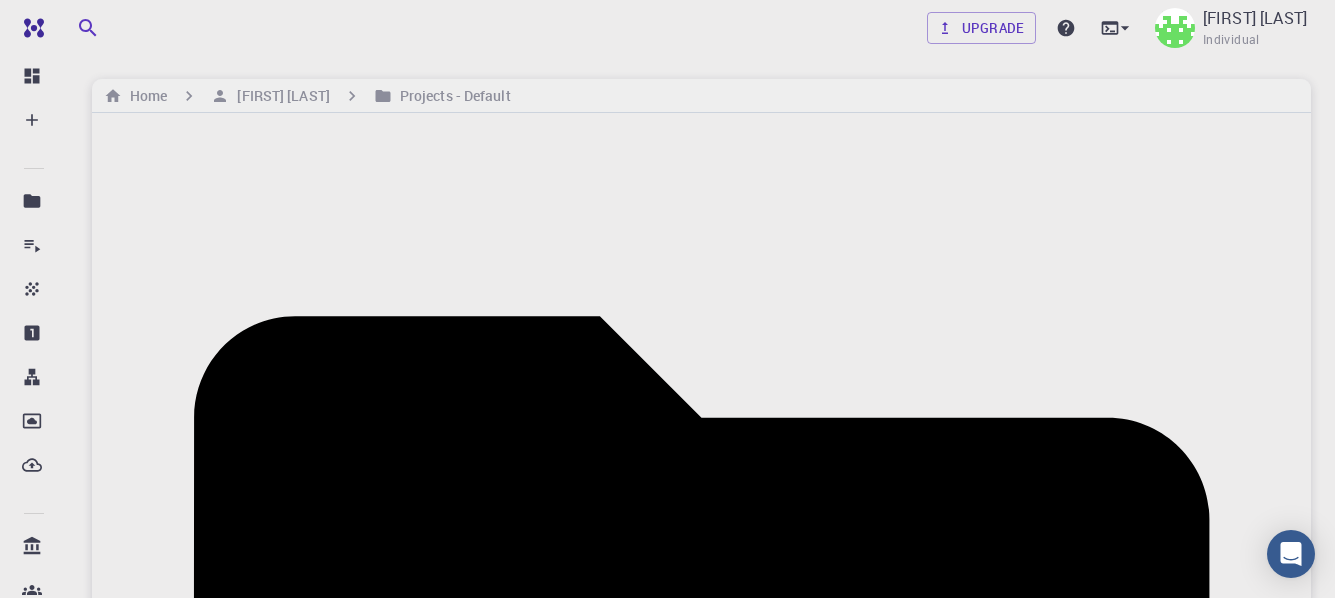click on "accounting name [USERNAME]-default" at bounding box center [701, 1399] 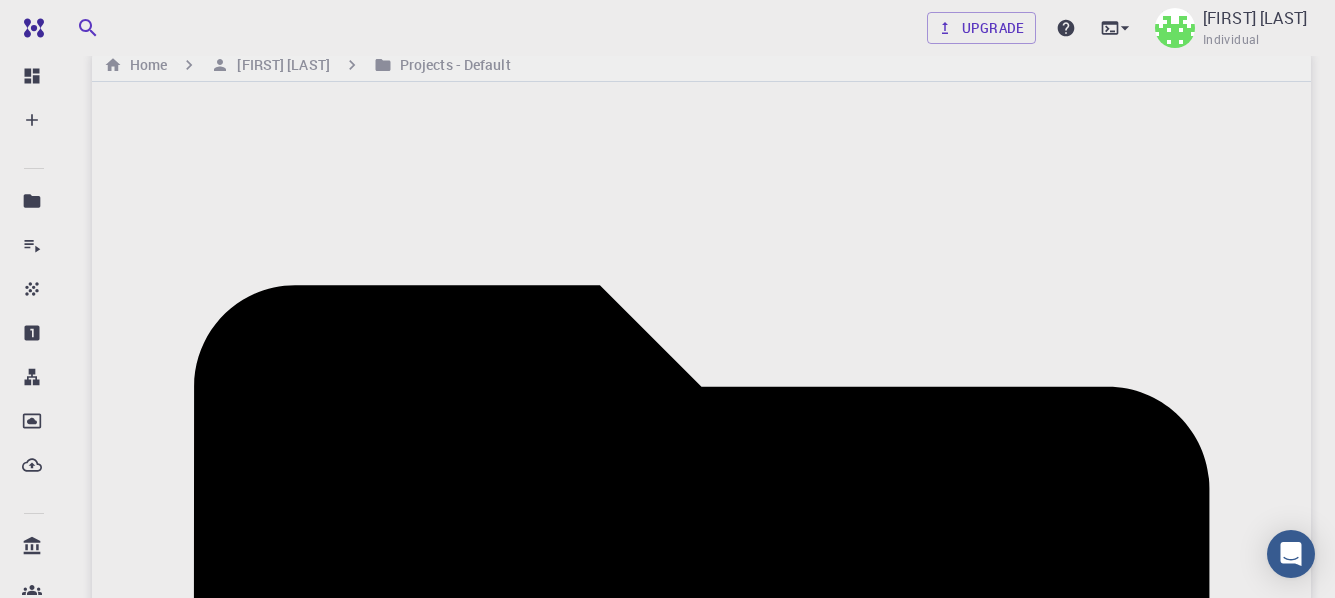 scroll, scrollTop: 0, scrollLeft: 0, axis: both 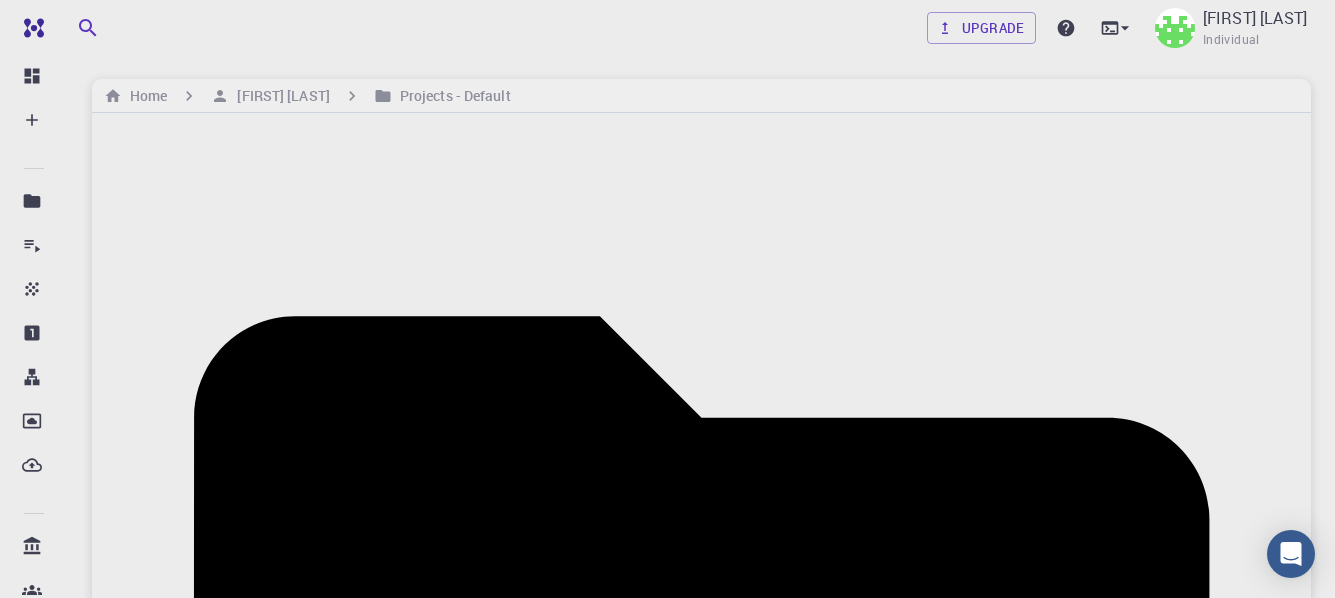 click on "Default" at bounding box center (701, 1361) 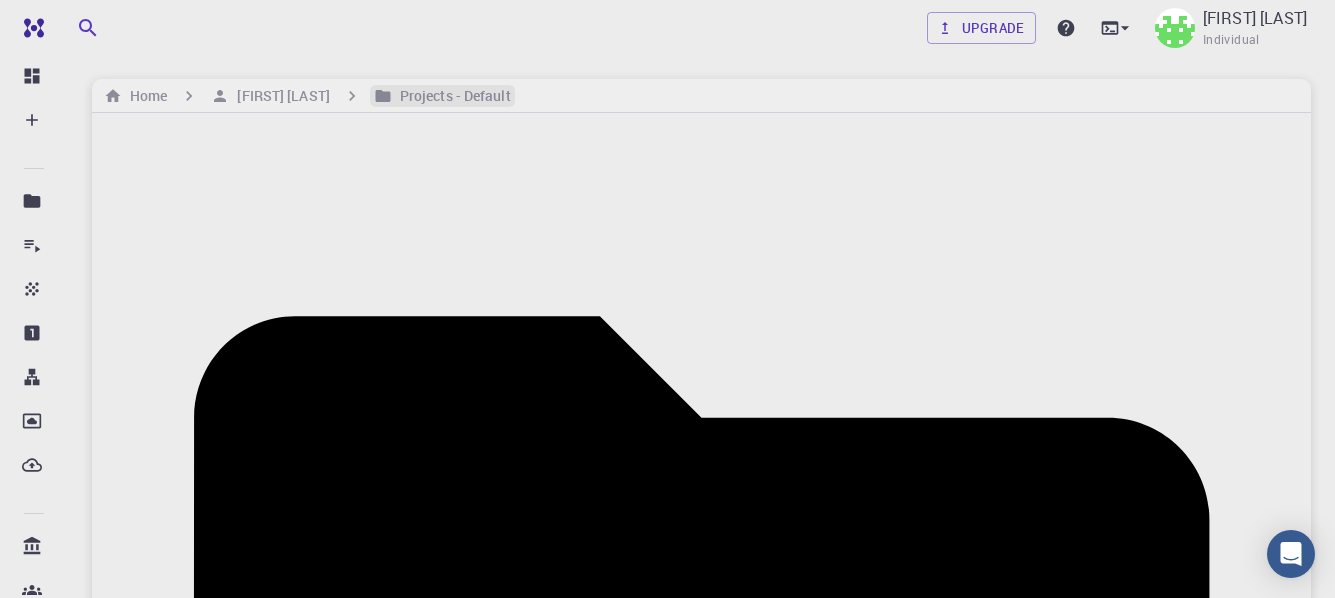 click on "Projects - Default" at bounding box center [451, 96] 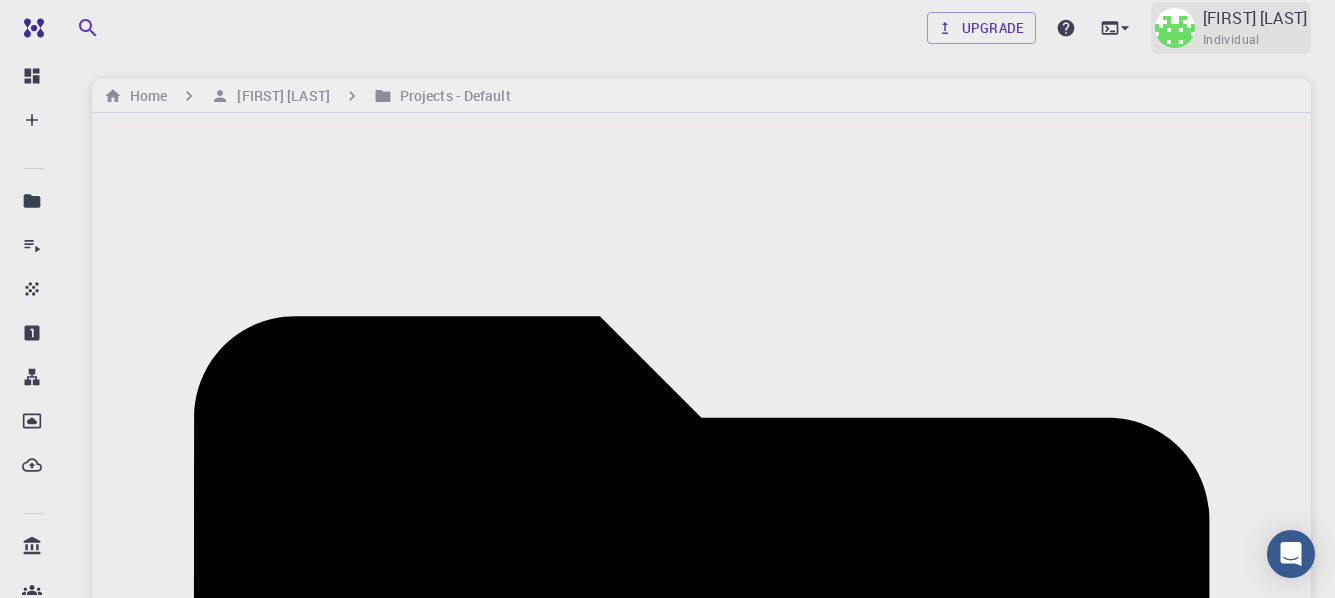 click on "[FIRST] [LAST]" at bounding box center [1255, 18] 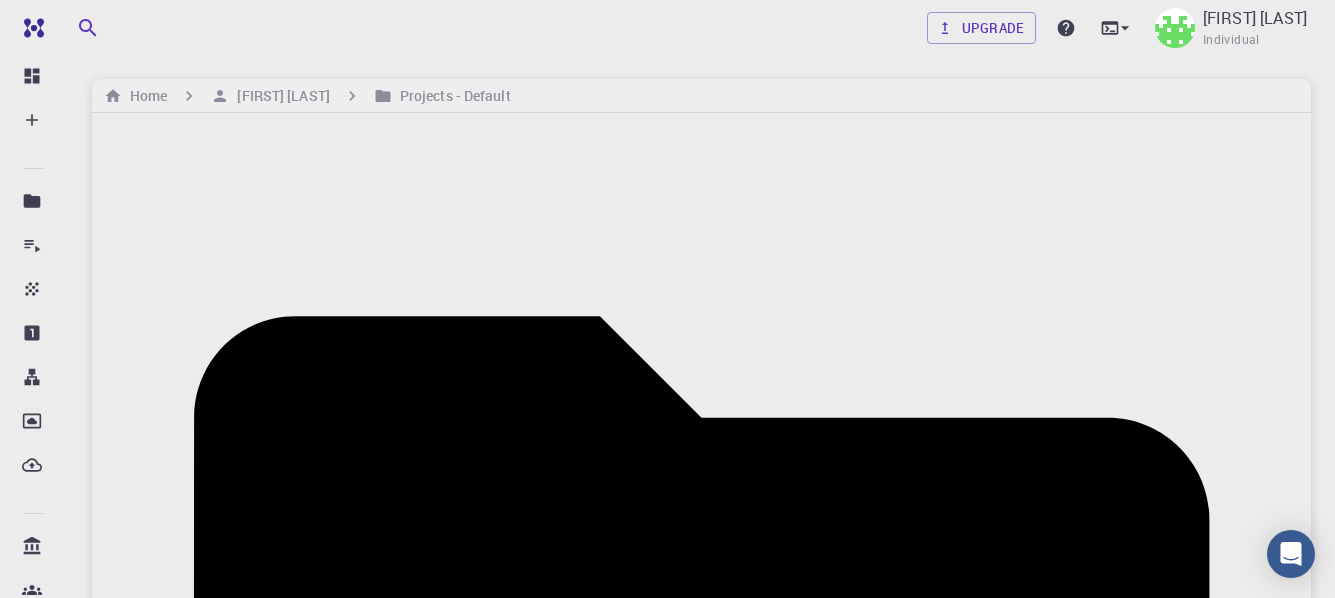 click at bounding box center [667, 4756] 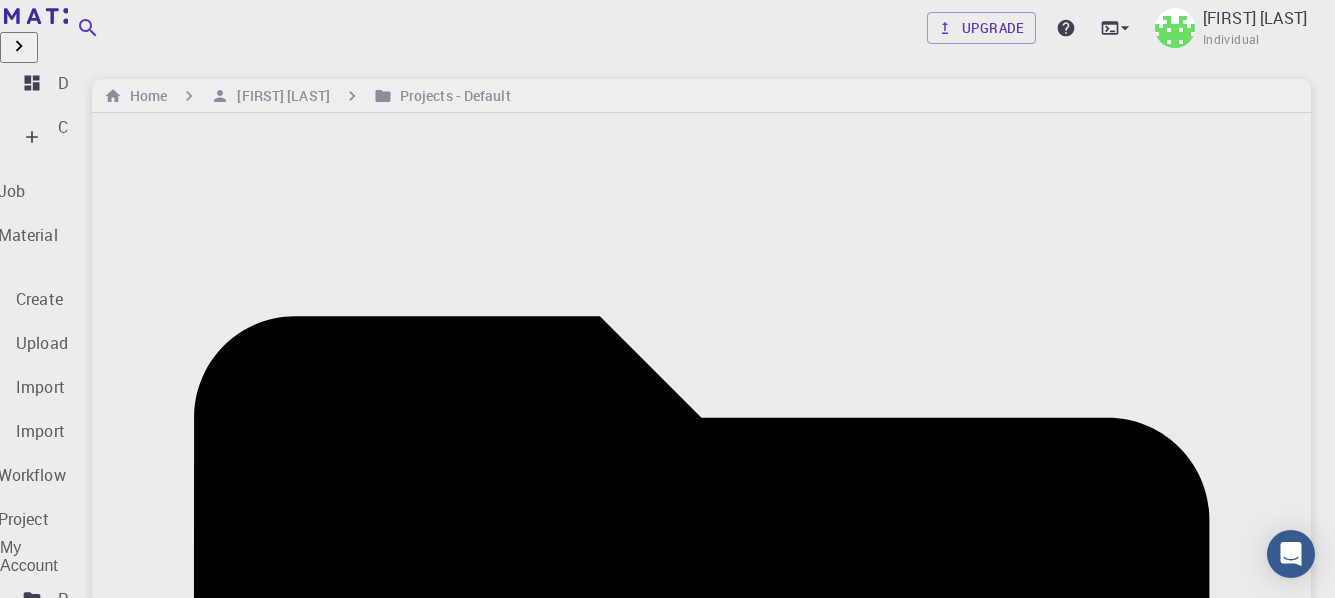 click on "Jobs" at bounding box center [76, 643] 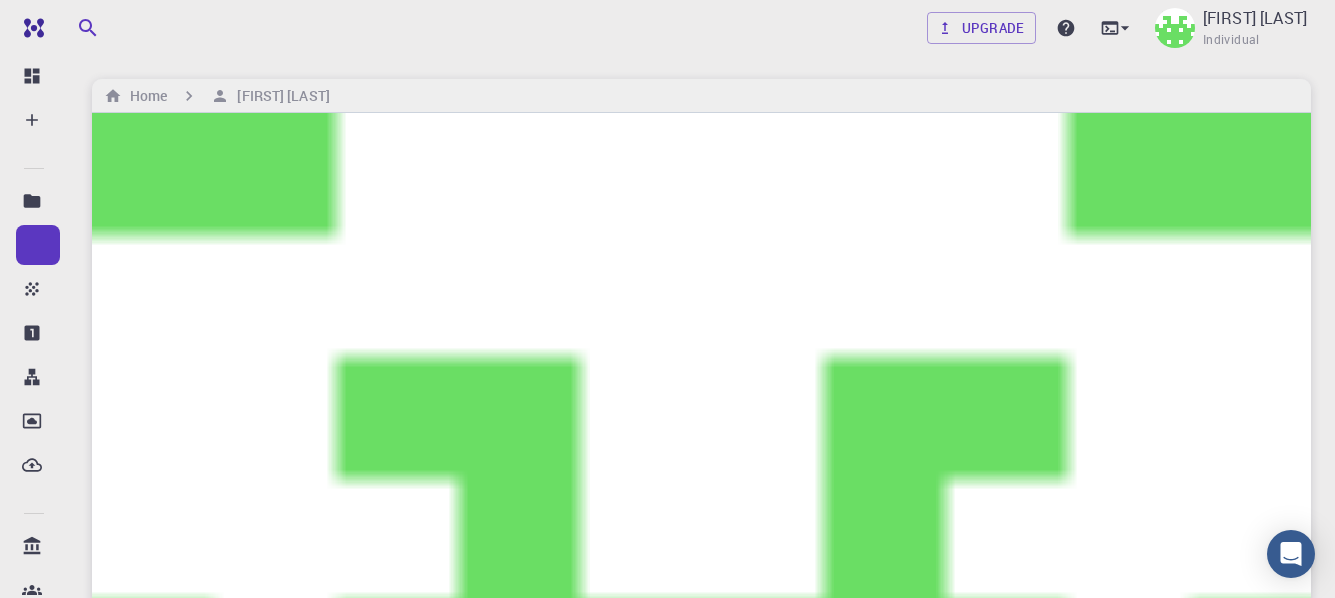 click on "description :" at bounding box center (135, 2635) 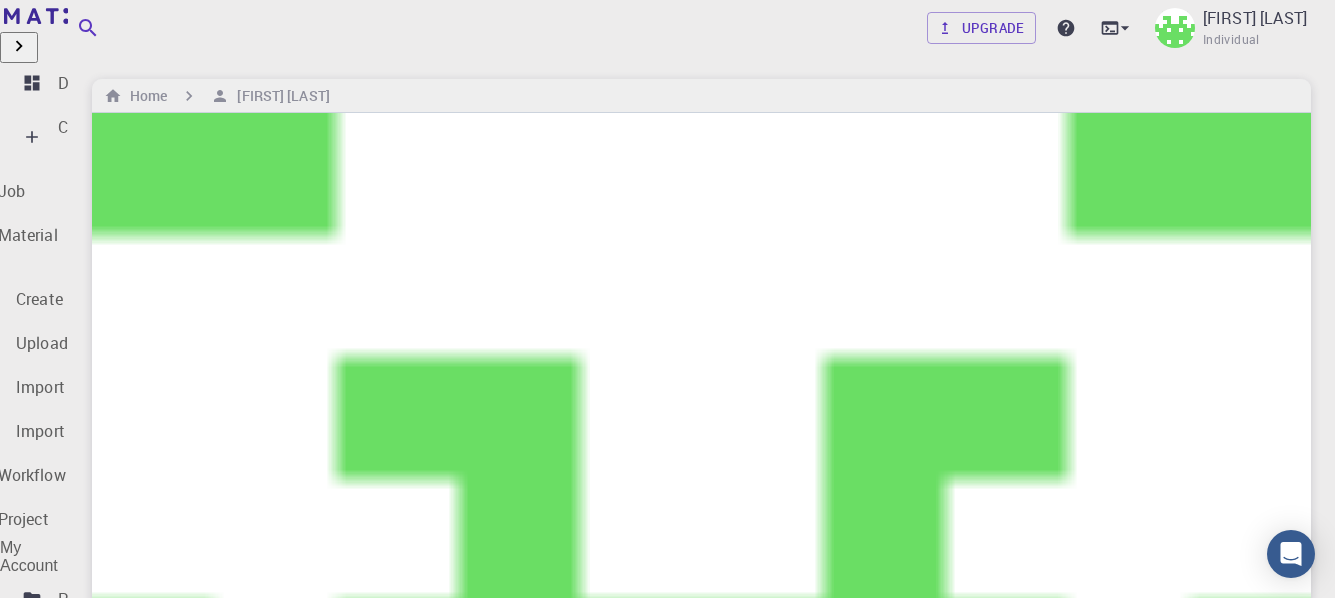click on "Workflows" at bounding box center (96, 775) 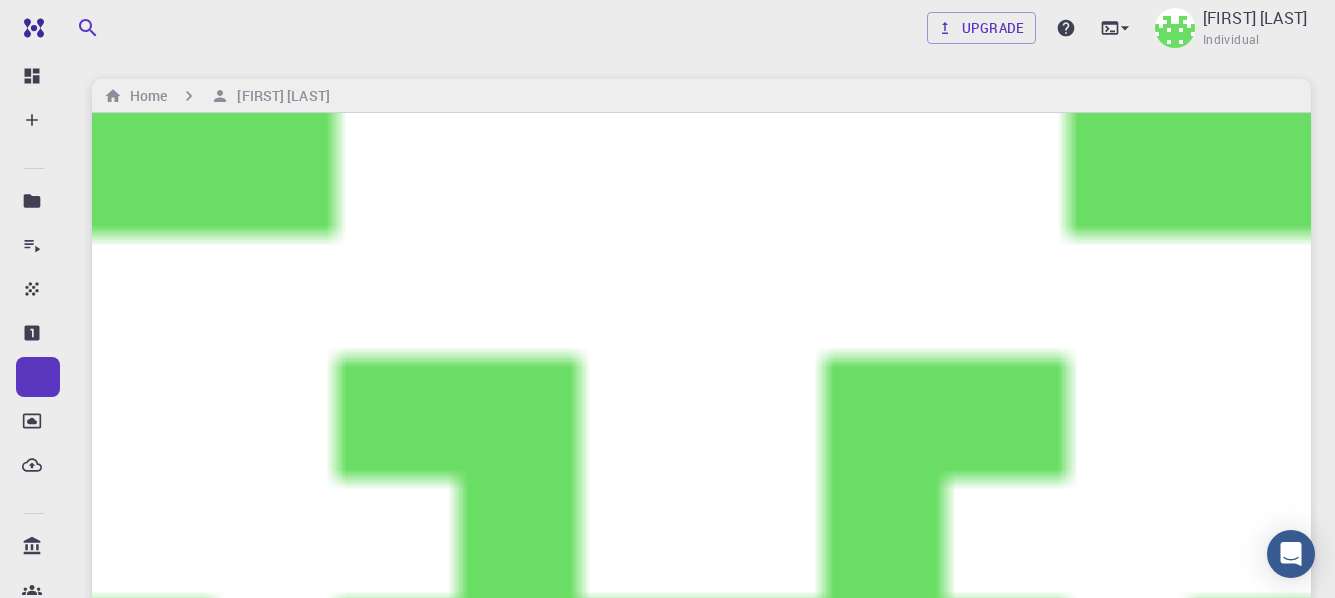 scroll, scrollTop: 598, scrollLeft: 0, axis: vertical 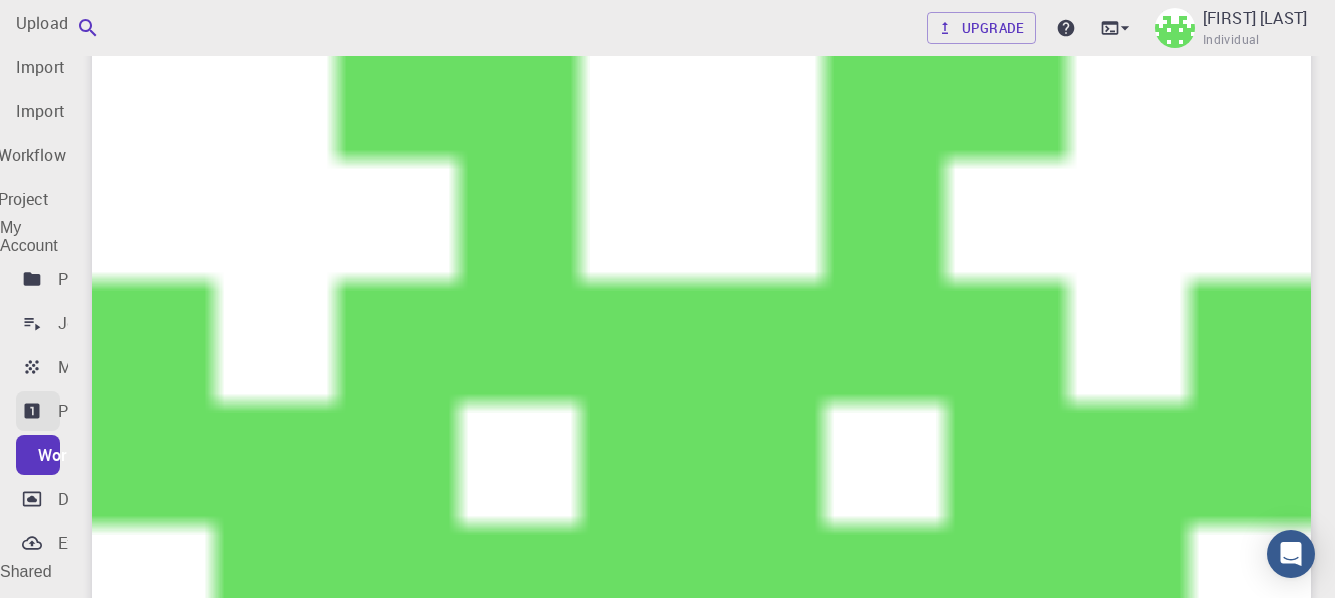 click on "Properties" at bounding box center (95, 411) 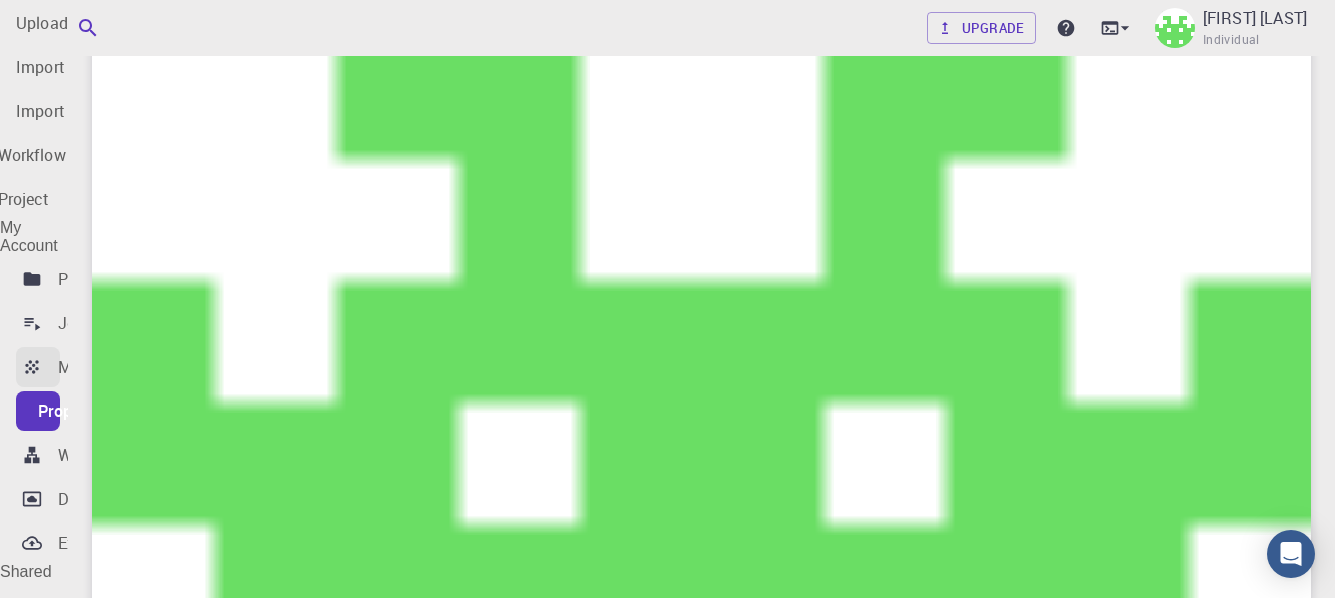 click on "Materials" at bounding box center [92, 367] 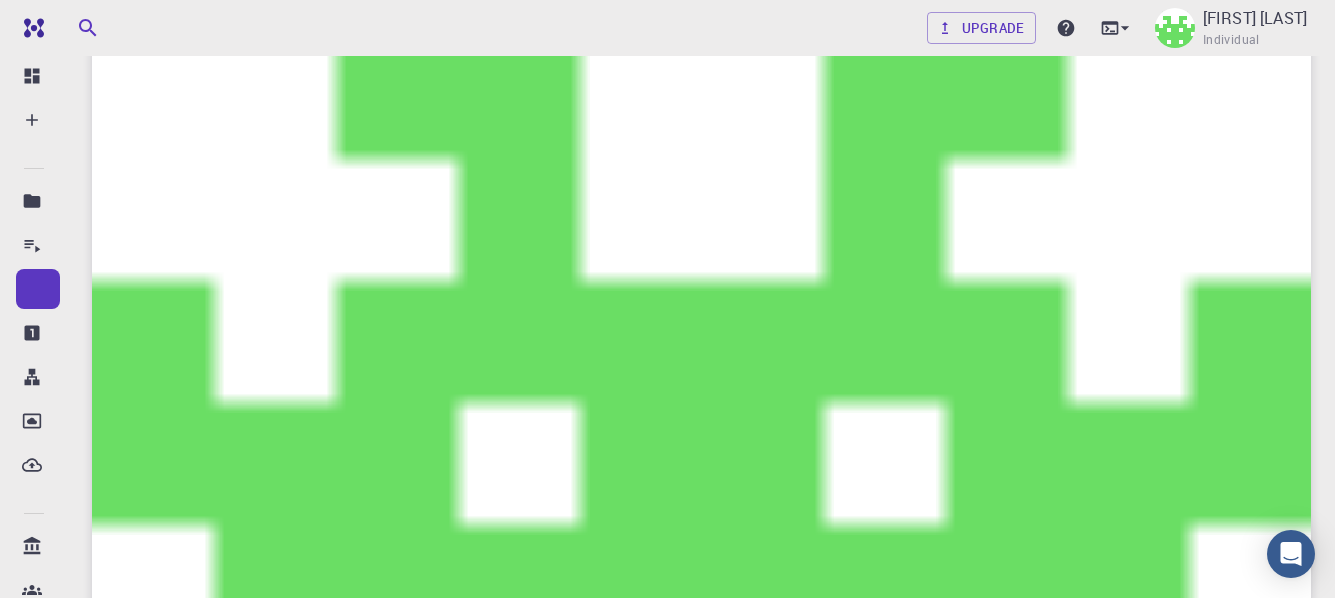 click on "Cu4 Sn2 S6" at bounding box center (385, 4035) 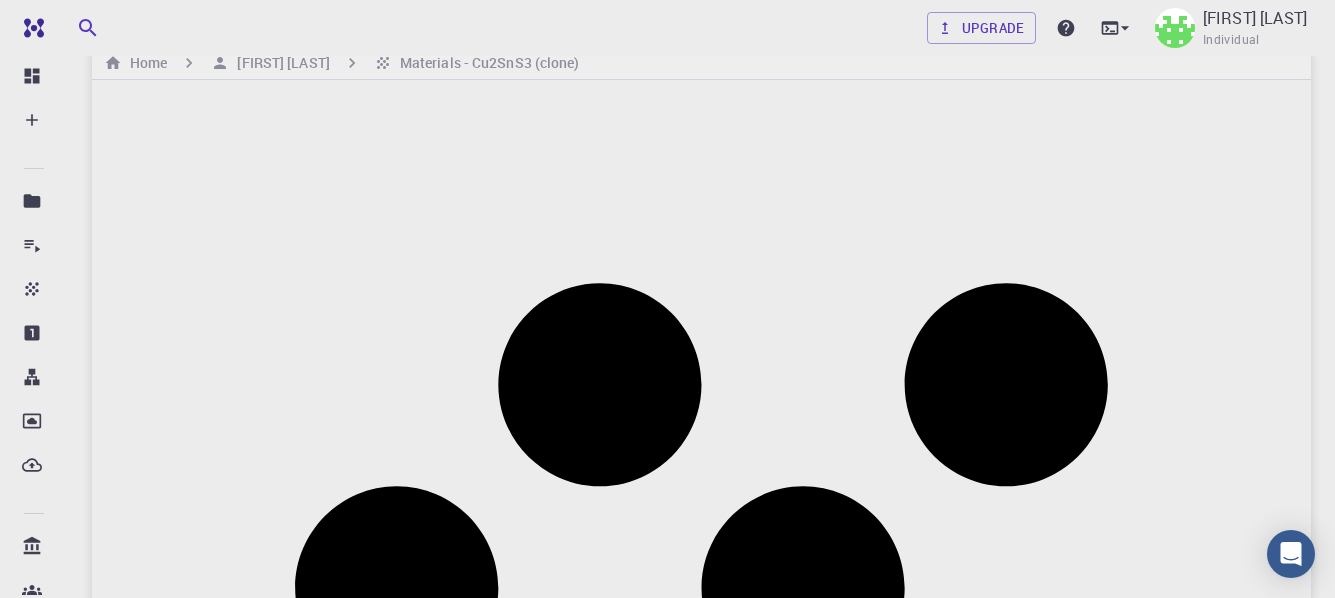 scroll, scrollTop: 0, scrollLeft: 0, axis: both 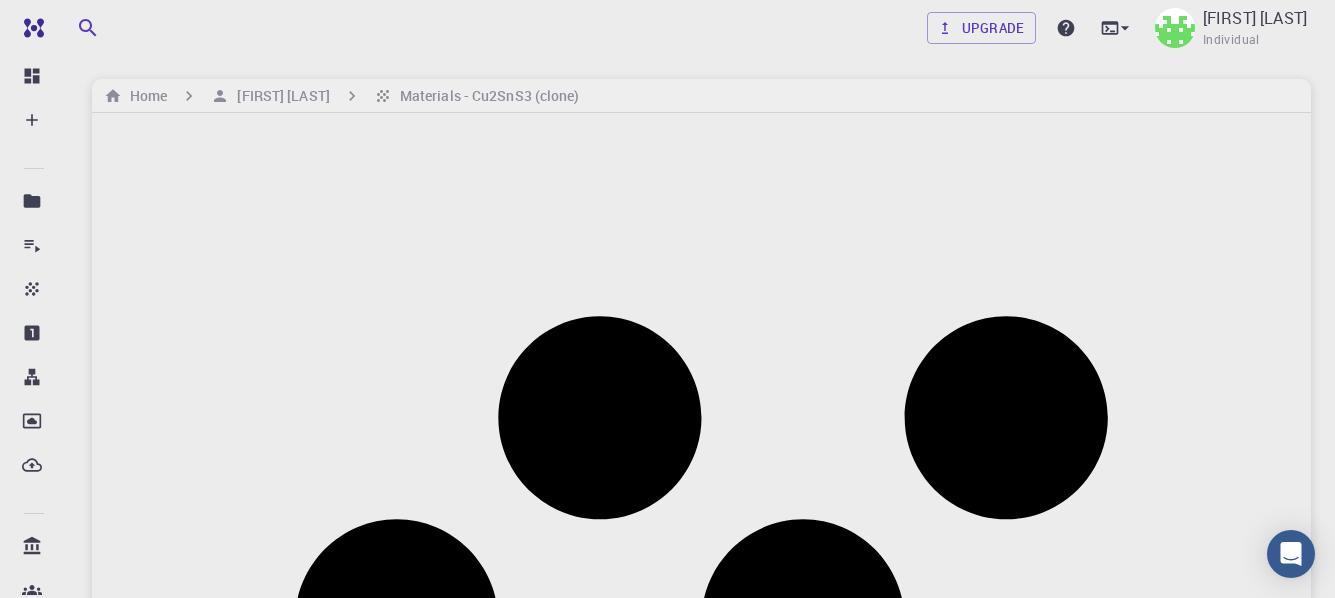 click 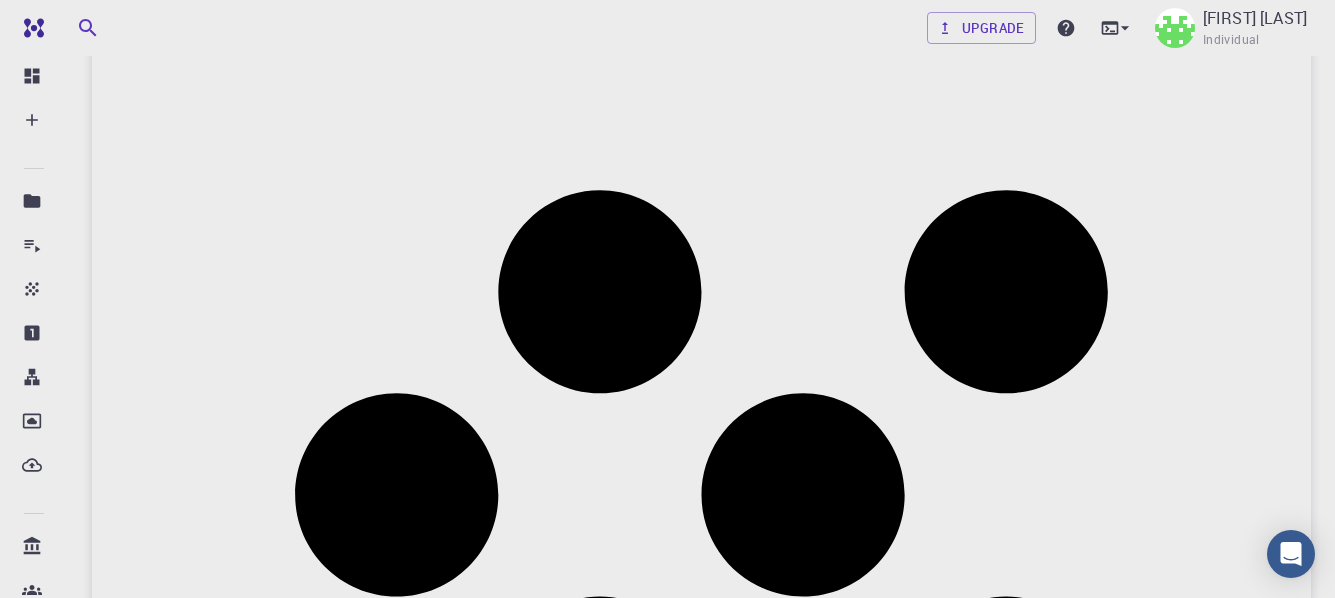 scroll, scrollTop: 300, scrollLeft: 0, axis: vertical 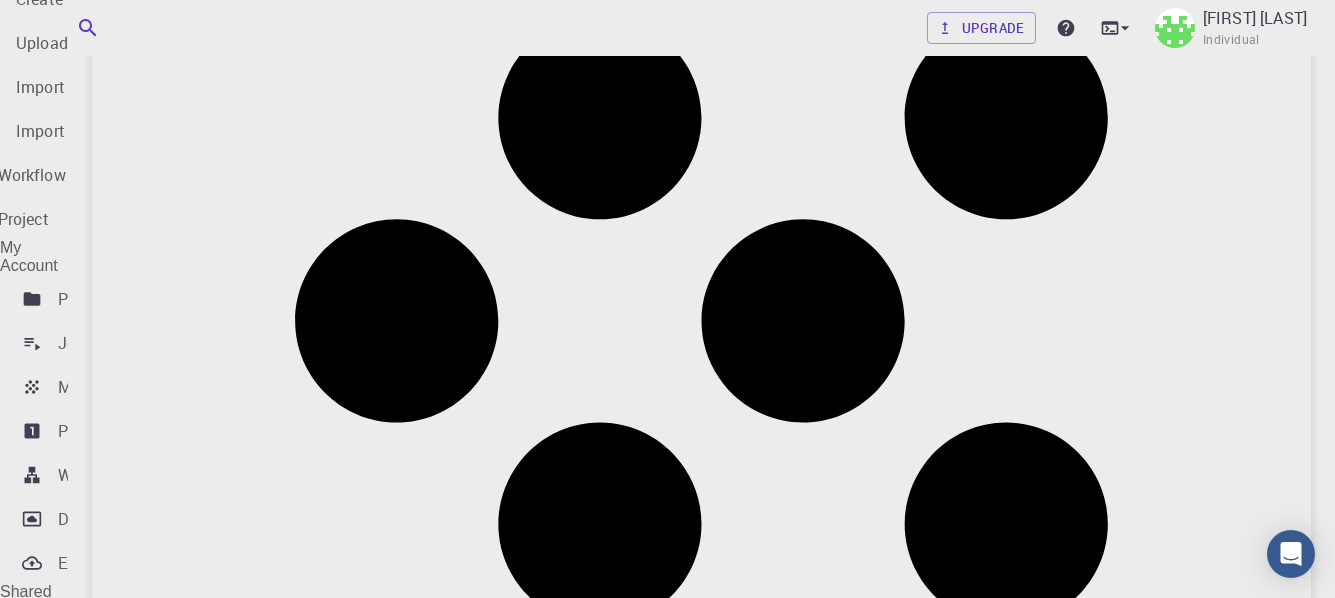 click on "Create" at bounding box center (81, -173) 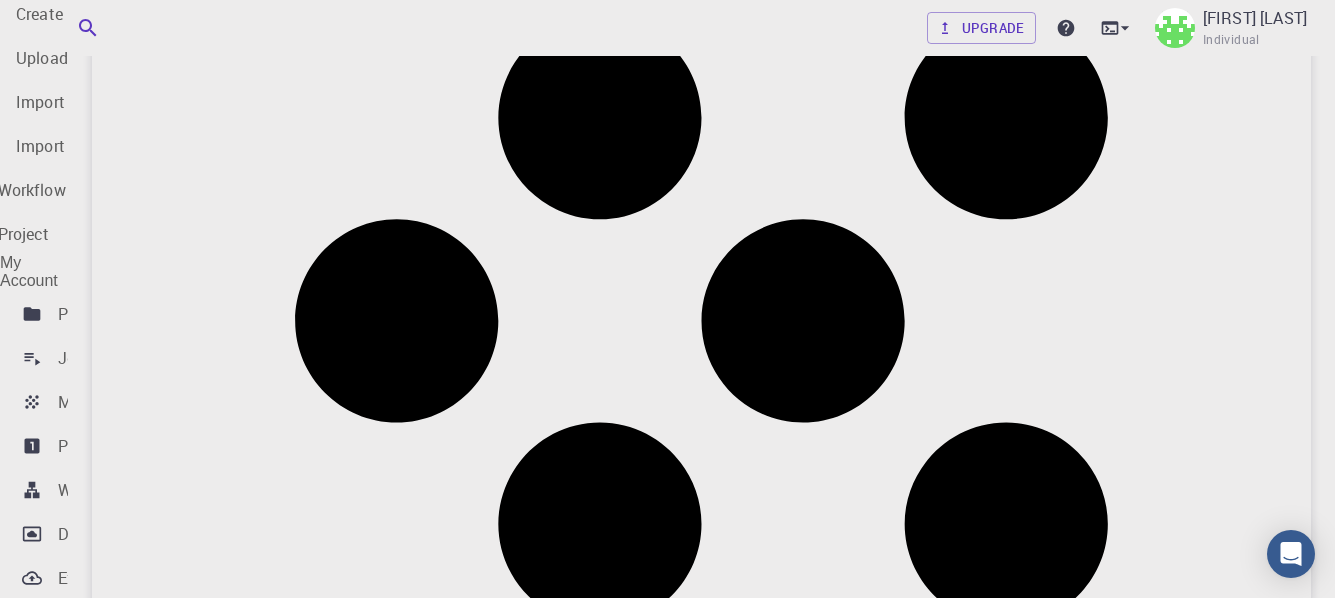 click on "New Job" at bounding box center (-7, -94) 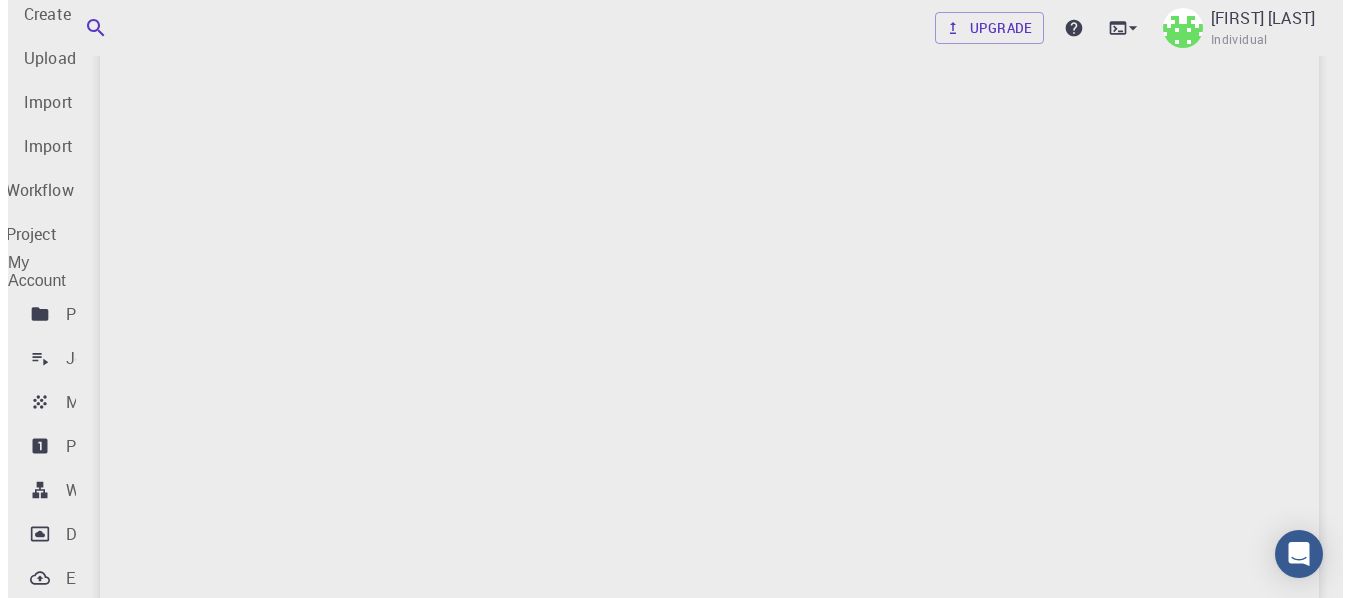 scroll, scrollTop: 0, scrollLeft: 0, axis: both 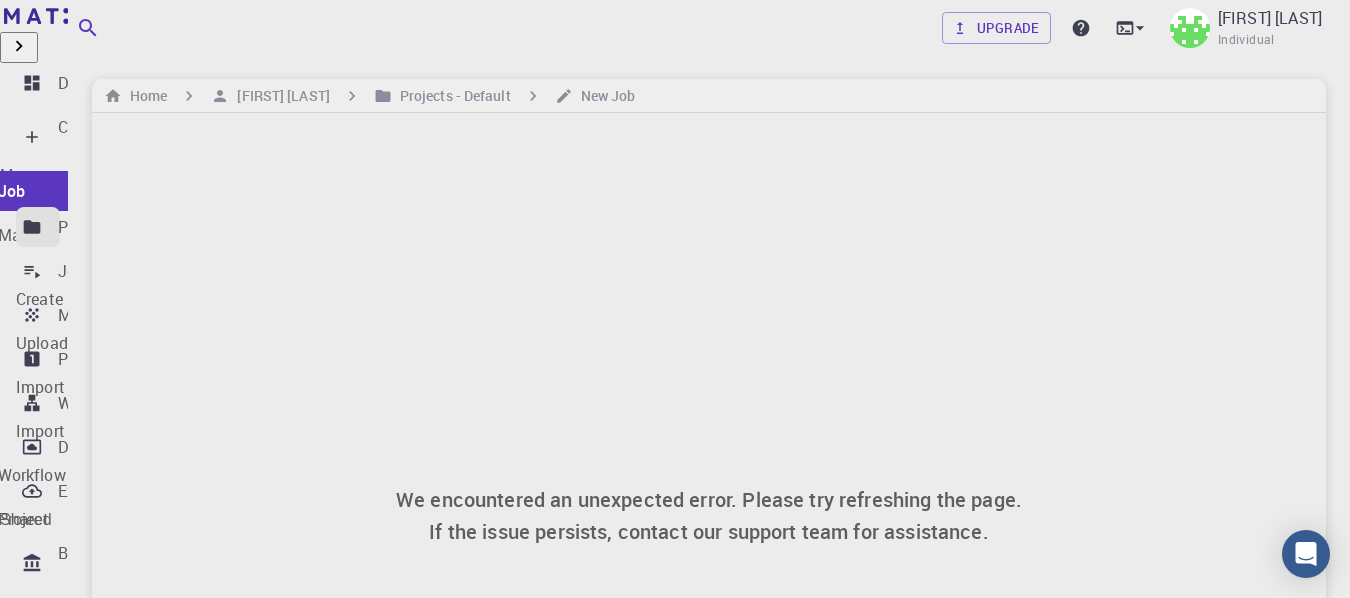 click on "Projects" at bounding box center (88, 227) 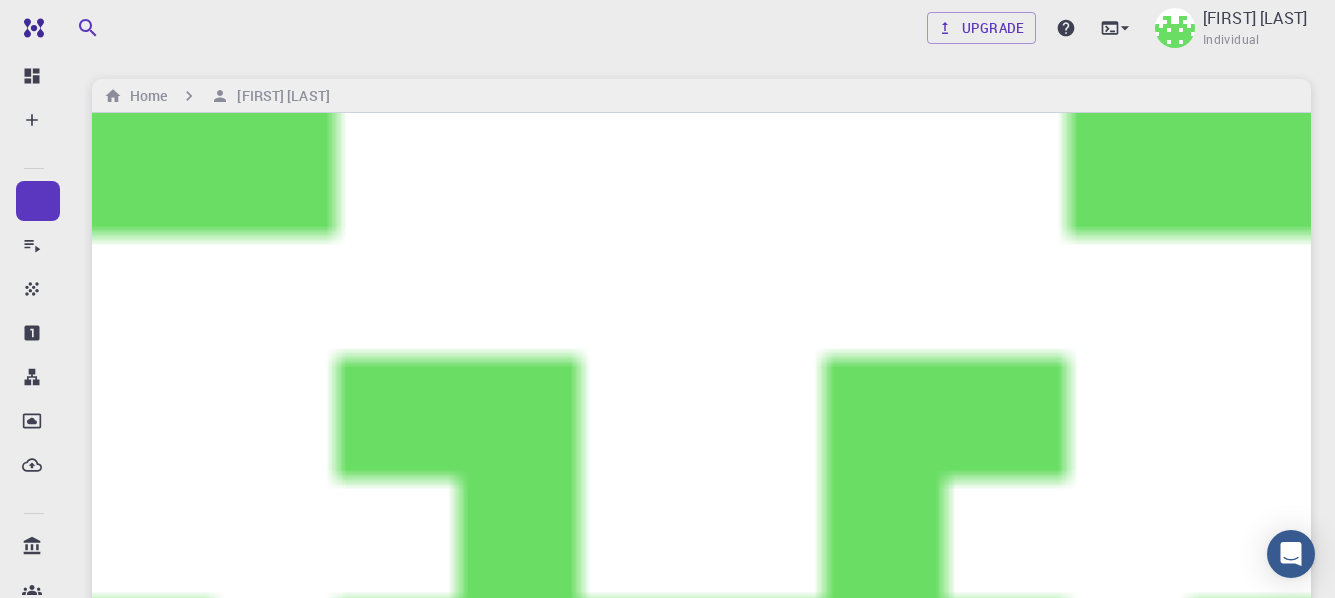 click on "/cluster-???-home/[USERNAME]/[USERNAME]-external" at bounding box center (413, 4394) 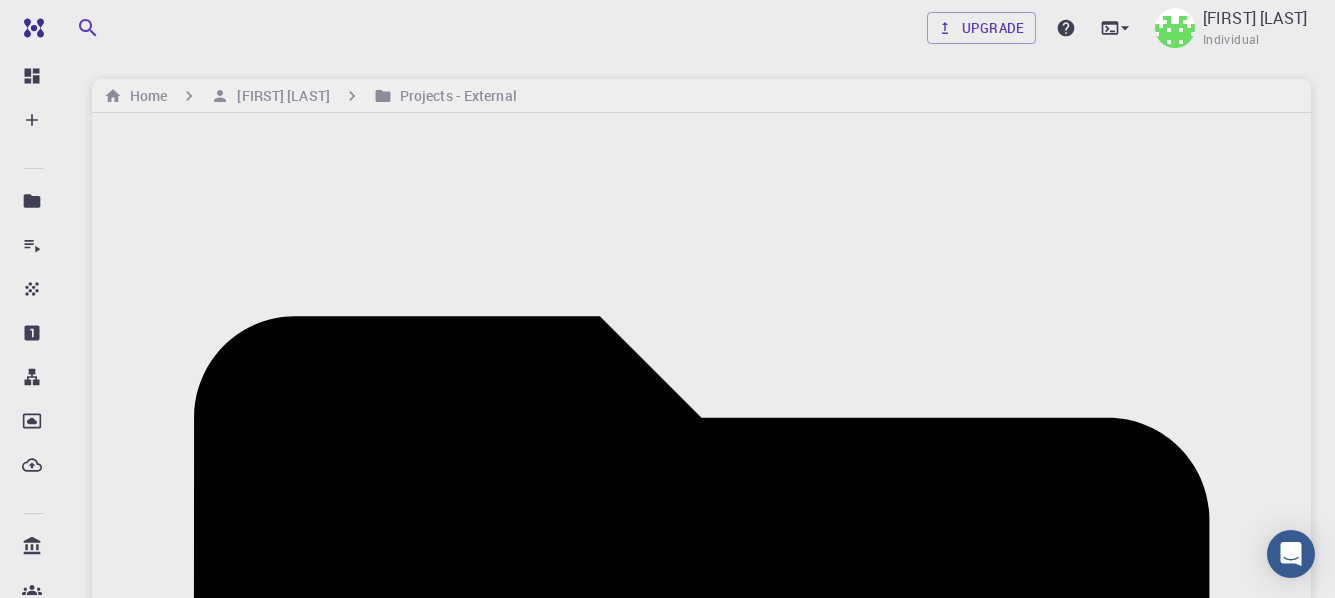 click at bounding box center (180, 2721) 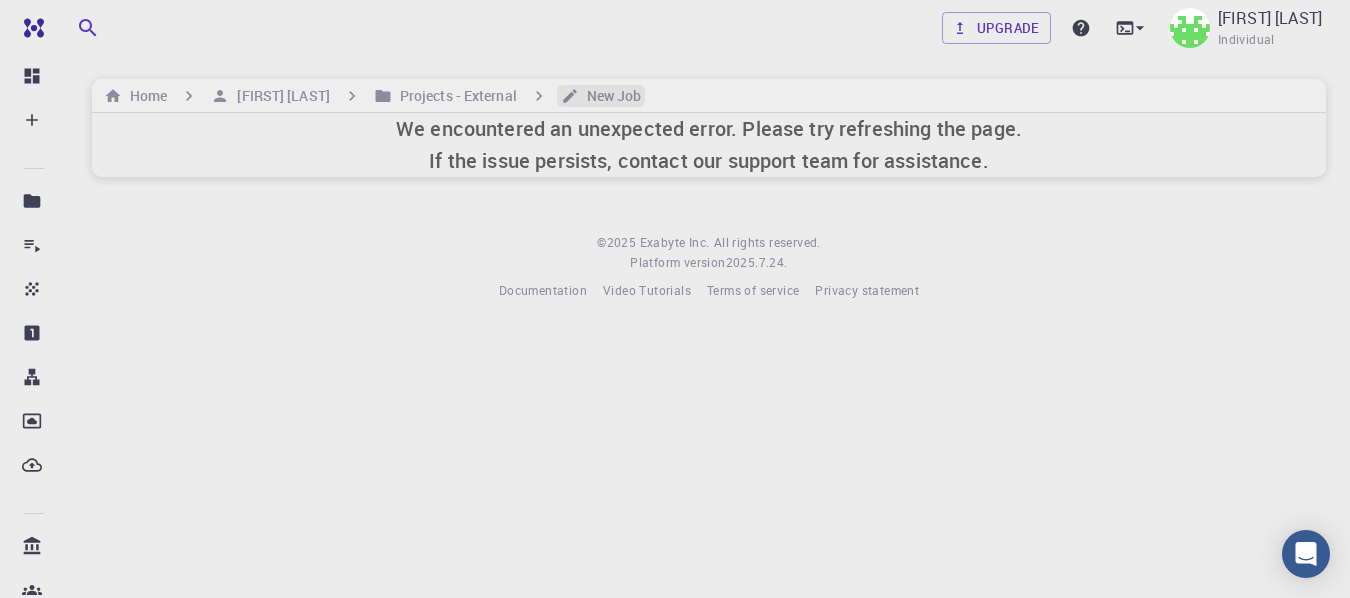 click on "New Job" at bounding box center (601, 96) 